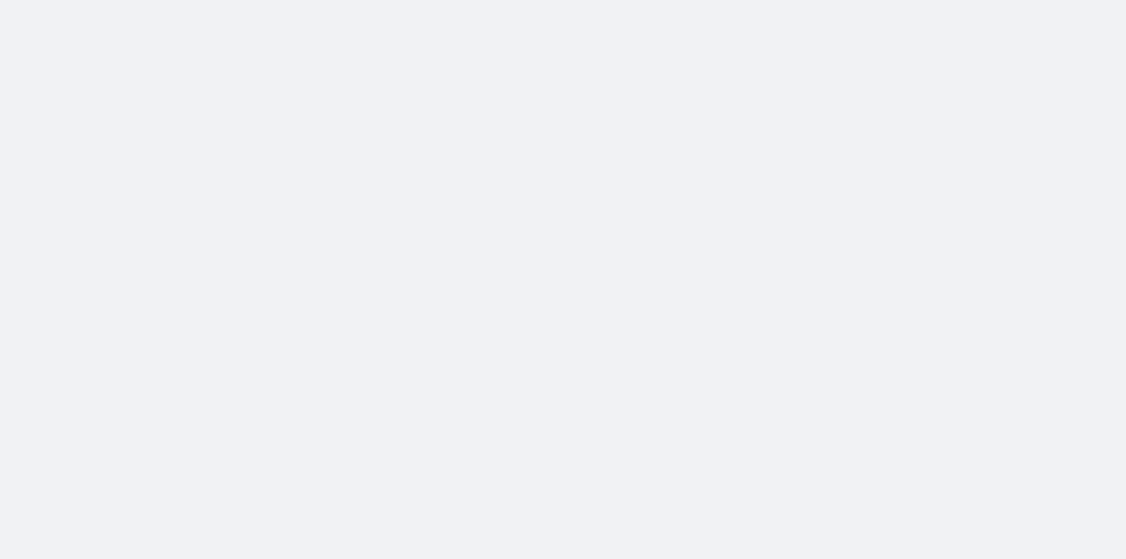 scroll, scrollTop: 0, scrollLeft: 0, axis: both 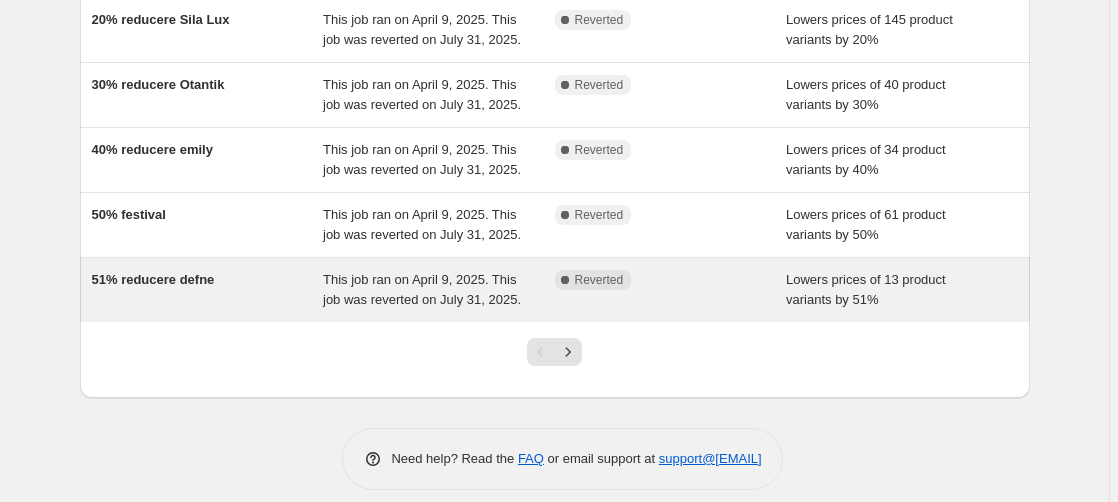 click on "51% reducere defne" at bounding box center [153, 279] 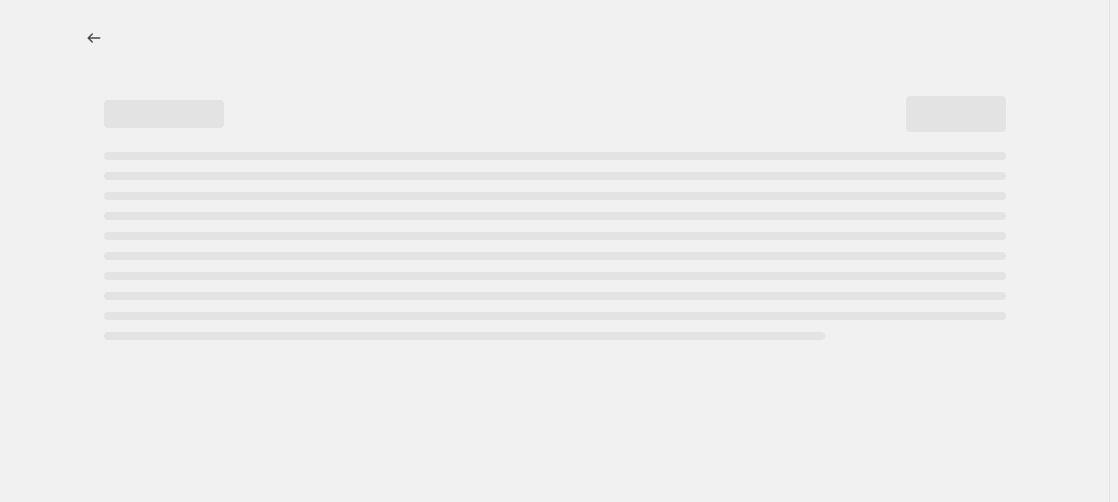 scroll, scrollTop: 0, scrollLeft: 0, axis: both 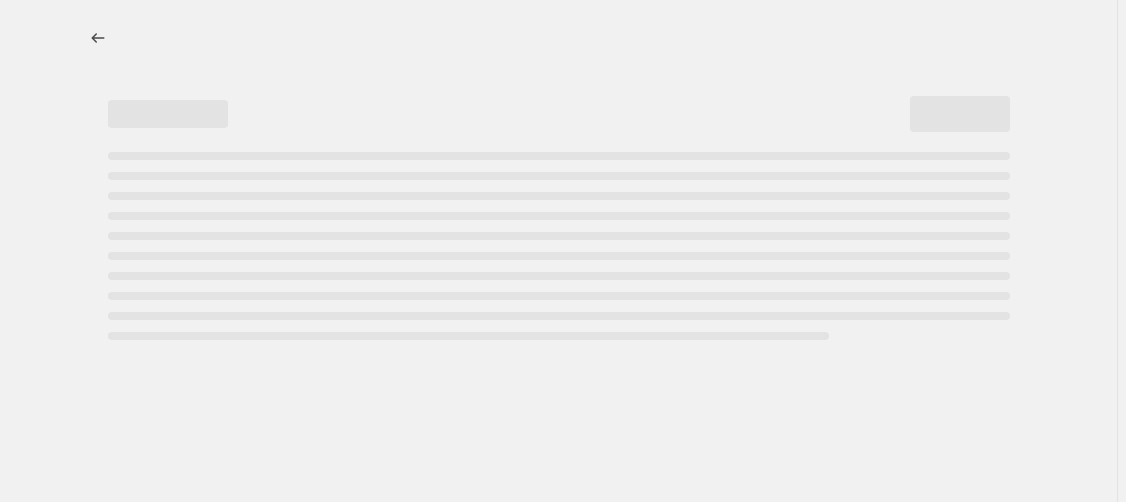 select on "percentage" 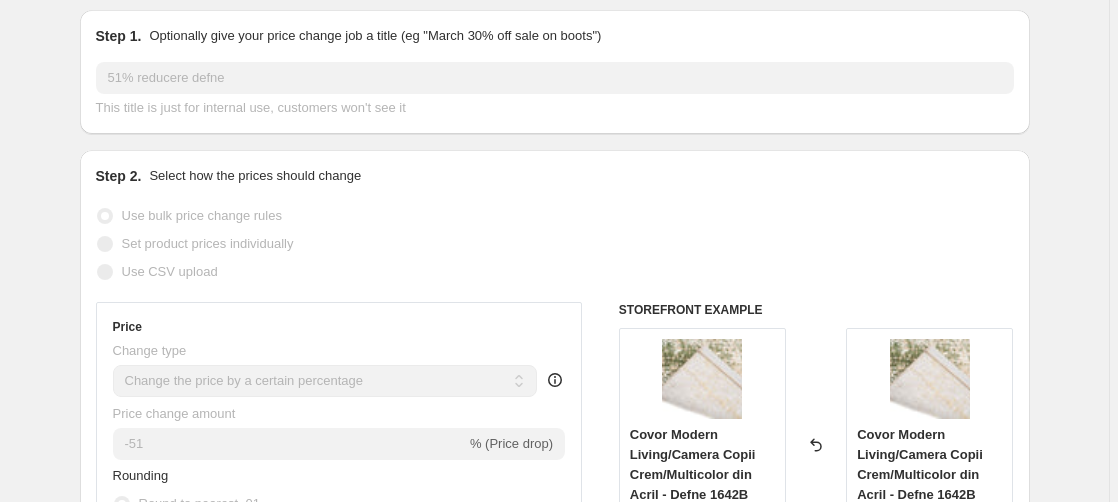 scroll, scrollTop: 0, scrollLeft: 0, axis: both 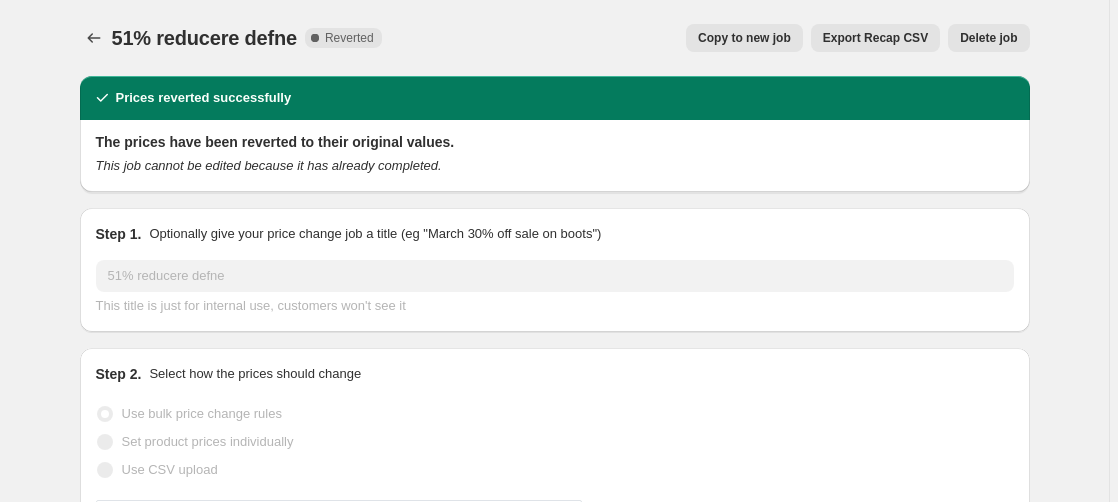 click on "Copy to new job" at bounding box center (744, 38) 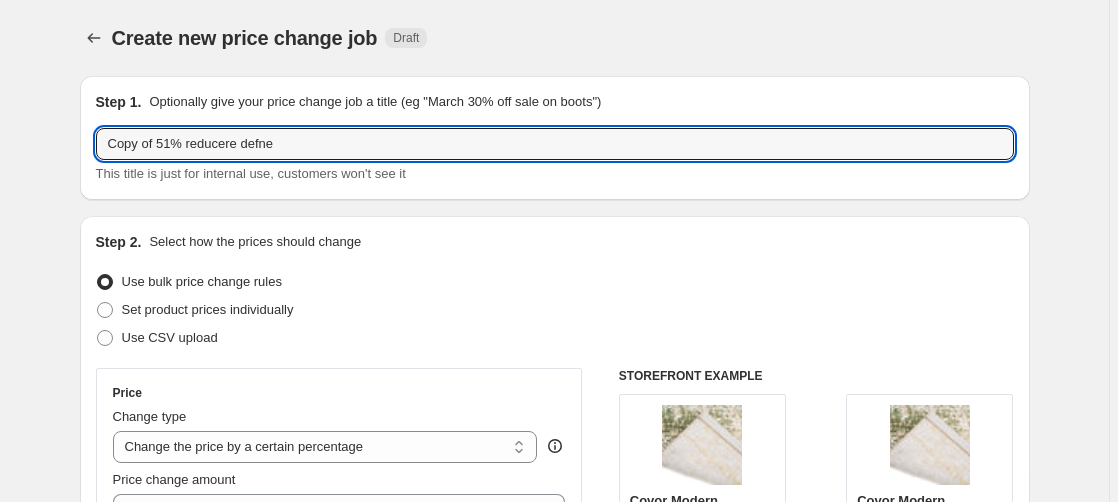 drag, startPoint x: 174, startPoint y: 141, endPoint x: 0, endPoint y: 155, distance: 174.56232 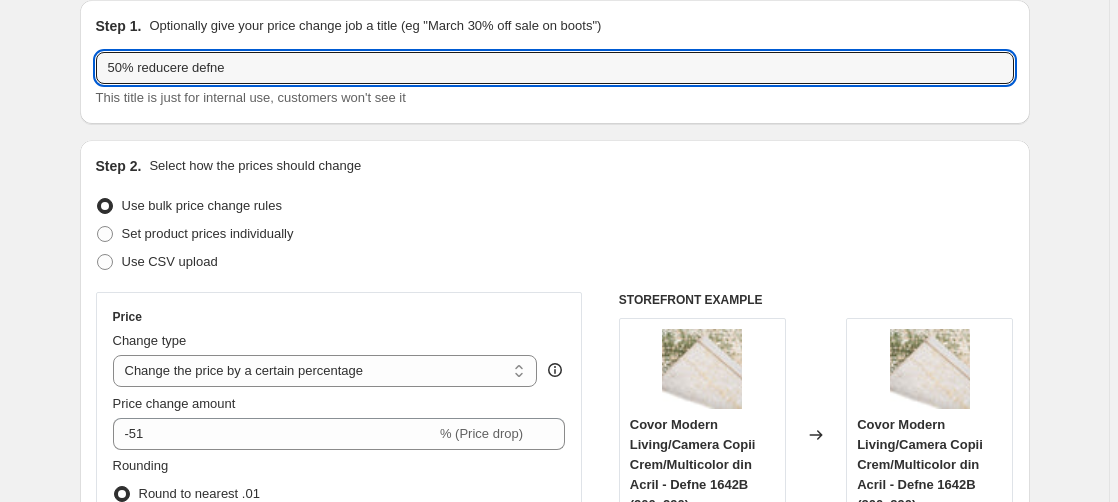 scroll, scrollTop: 102, scrollLeft: 0, axis: vertical 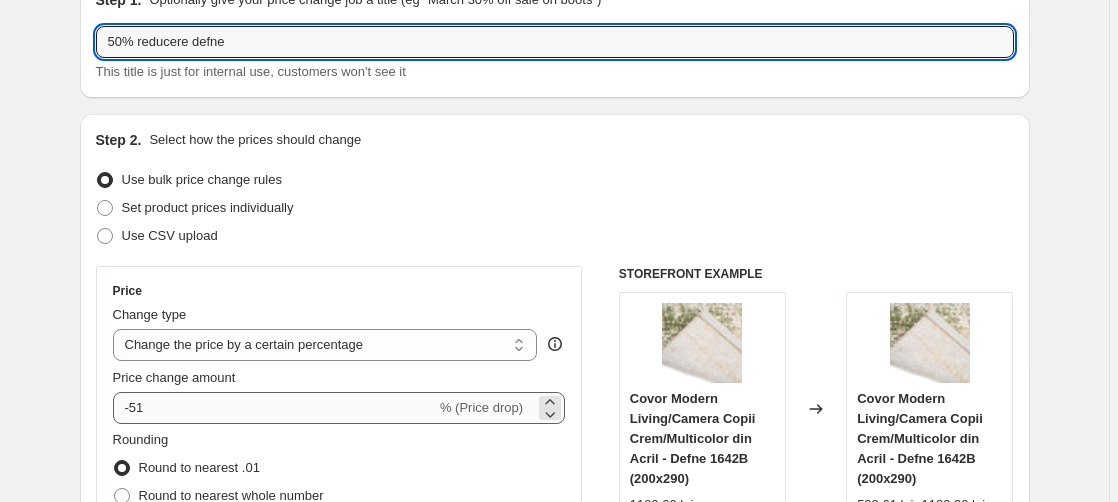 type on "50% reducere defne" 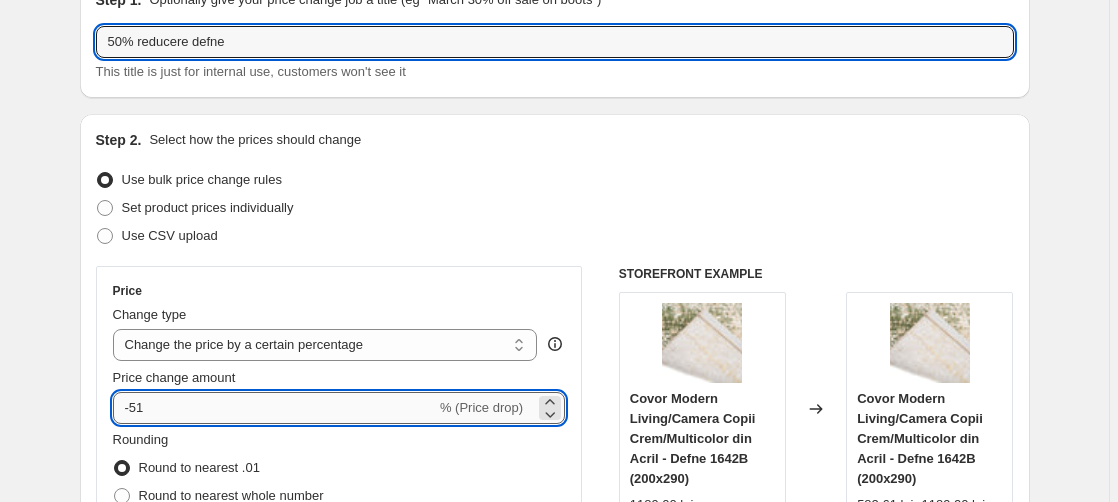 click on "-51" at bounding box center (274, 408) 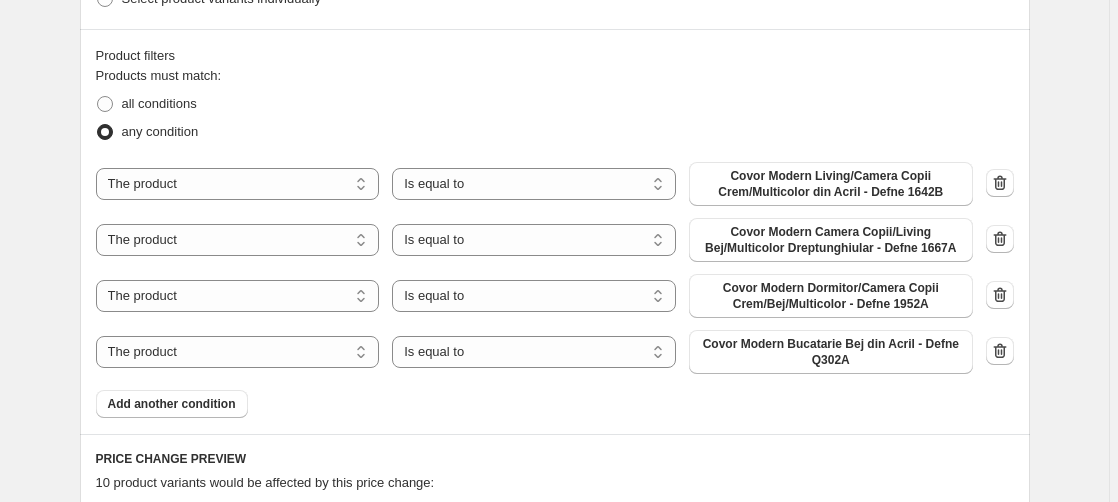 scroll, scrollTop: 1122, scrollLeft: 0, axis: vertical 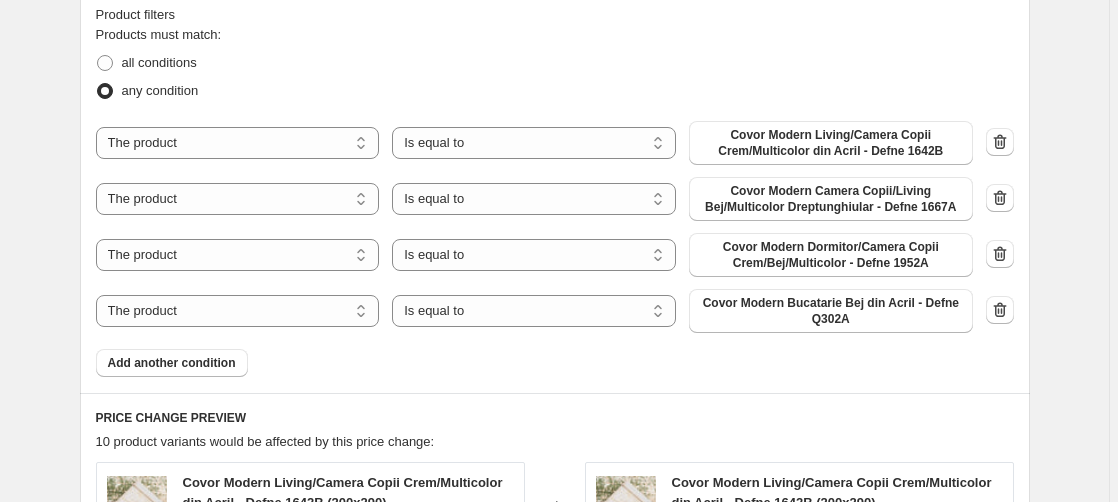 type on "-50" 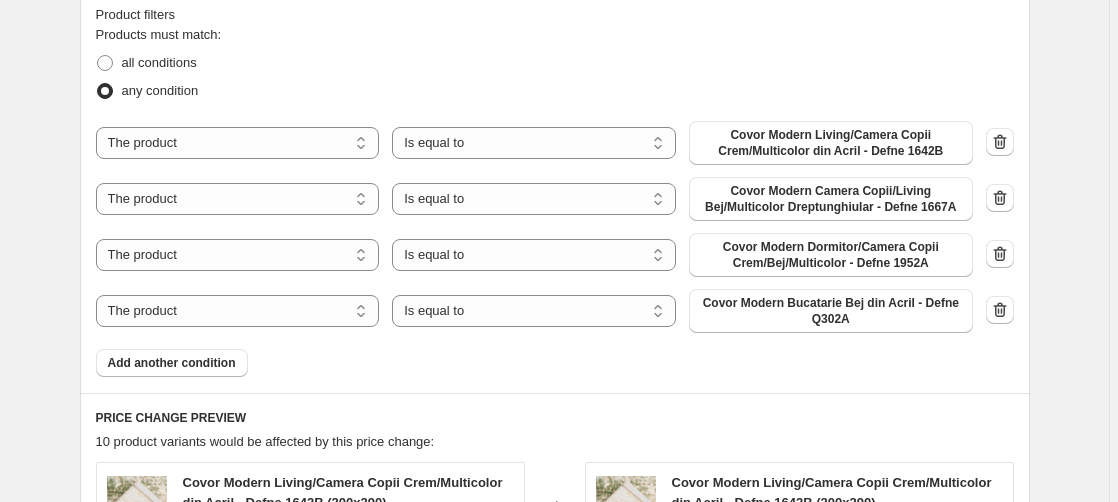 click on "Products must match: all conditions any condition The product The product's collection The product's tag The product's vendor The product's type The product's status The variant's title Inventory quantity The product Is equal to Is not equal to Is equal to Covor Modern Living/Camera Copii Crem/Multicolor din Acril - Defne 1642B The product The product's collection The product's tag The product's vendor The product's type The product's status The variant's title Inventory quantity The product Is equal to Is not equal to Is equal to Covor Modern Camera Copii/Living Bej/Multicolor Dreptunghiular - Defne 1667A The product The product's collection The product's tag The product's vendor The product's type The product's status The variant's title Inventory quantity The product Is equal to Is not equal to Is equal to Covor Modern Dormitor/Camera Copii Crem/Bej/Multicolor - Defne 1952A The product The product's collection The product's tag The product's vendor The product's type The product's status Inventory quantity" at bounding box center [555, 201] 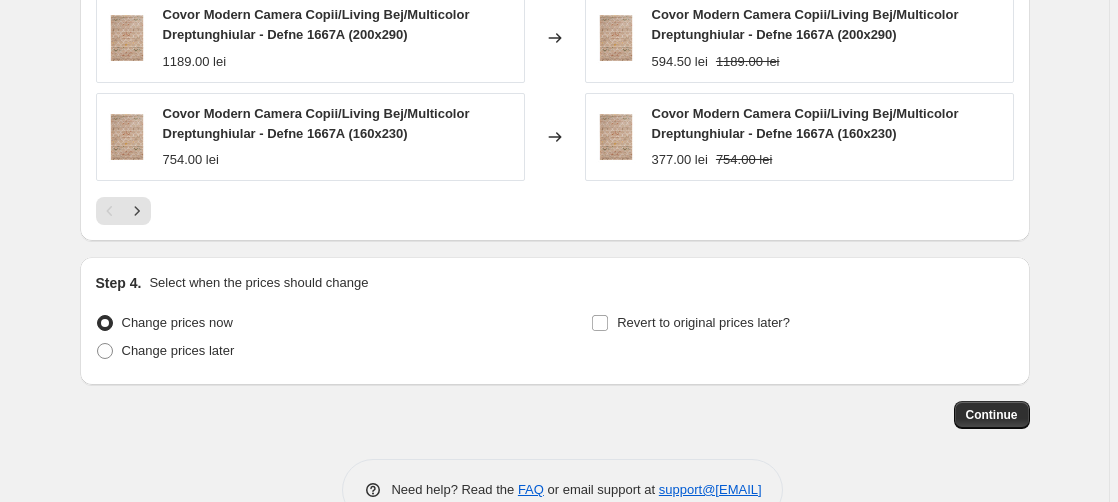 scroll, scrollTop: 1935, scrollLeft: 0, axis: vertical 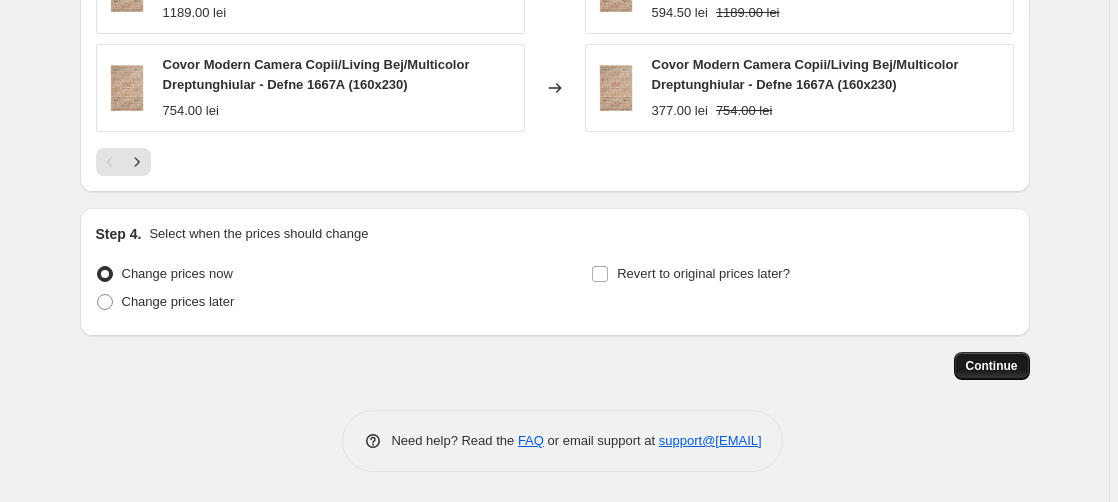 click on "Continue" at bounding box center (992, 366) 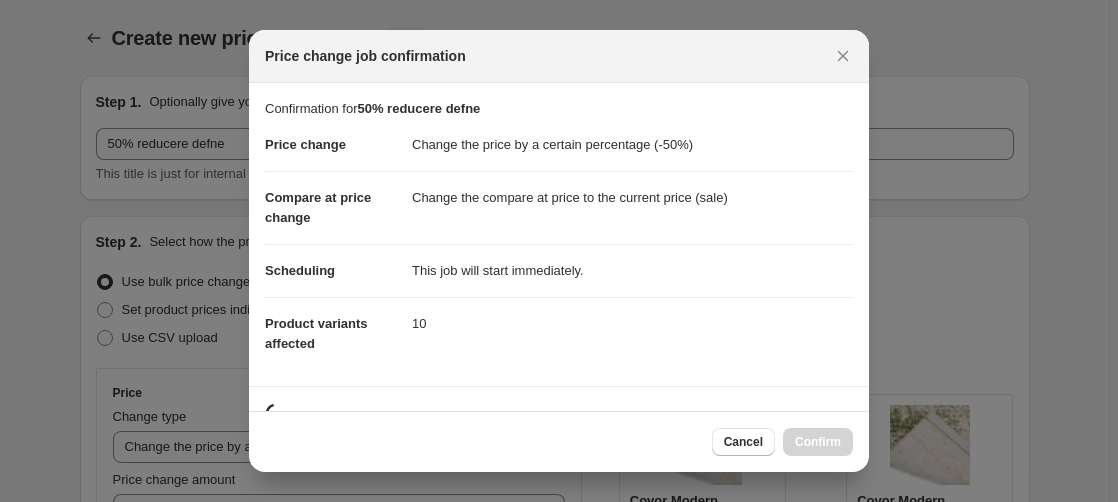 scroll, scrollTop: 0, scrollLeft: 0, axis: both 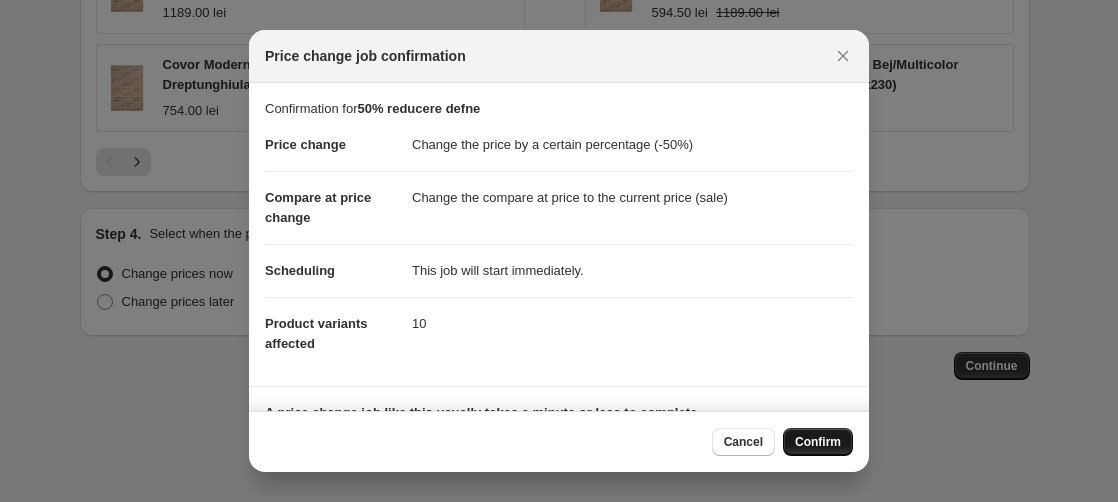 click on "Confirm" at bounding box center (818, 442) 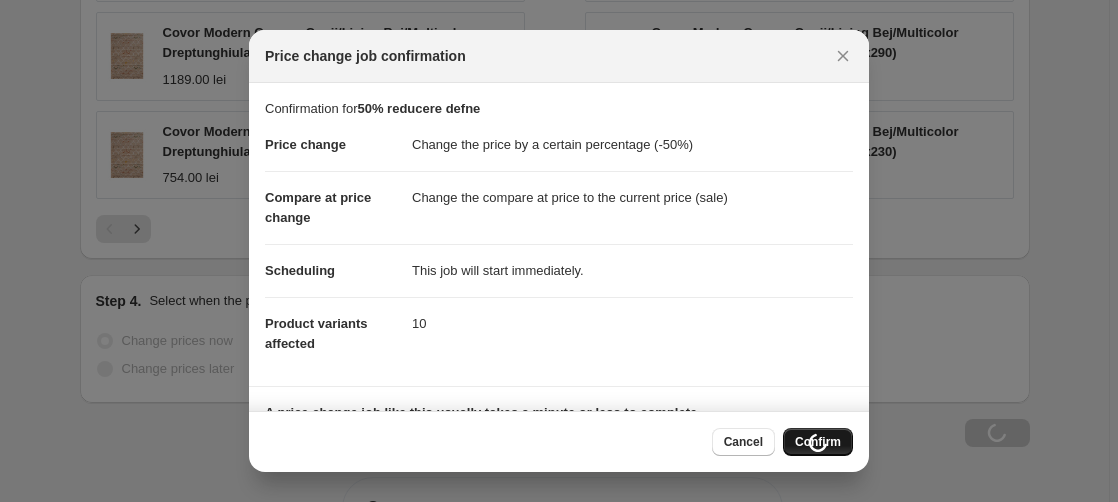scroll, scrollTop: 2003, scrollLeft: 0, axis: vertical 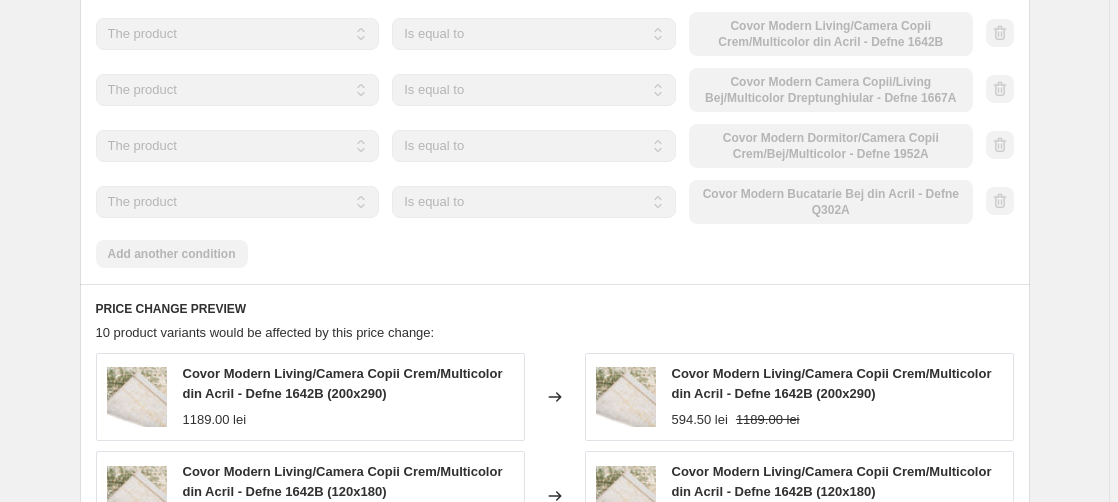 select on "percentage" 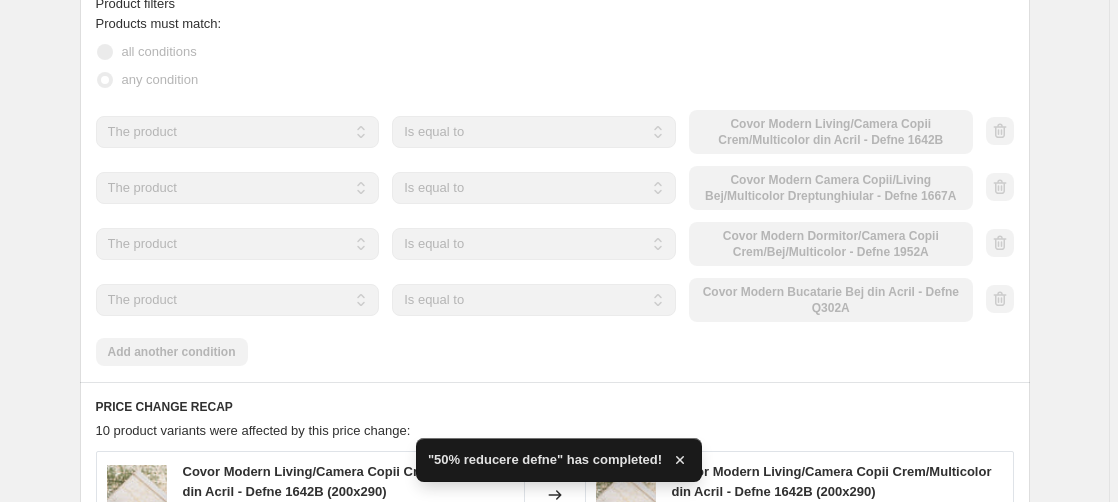 scroll, scrollTop: 0, scrollLeft: 0, axis: both 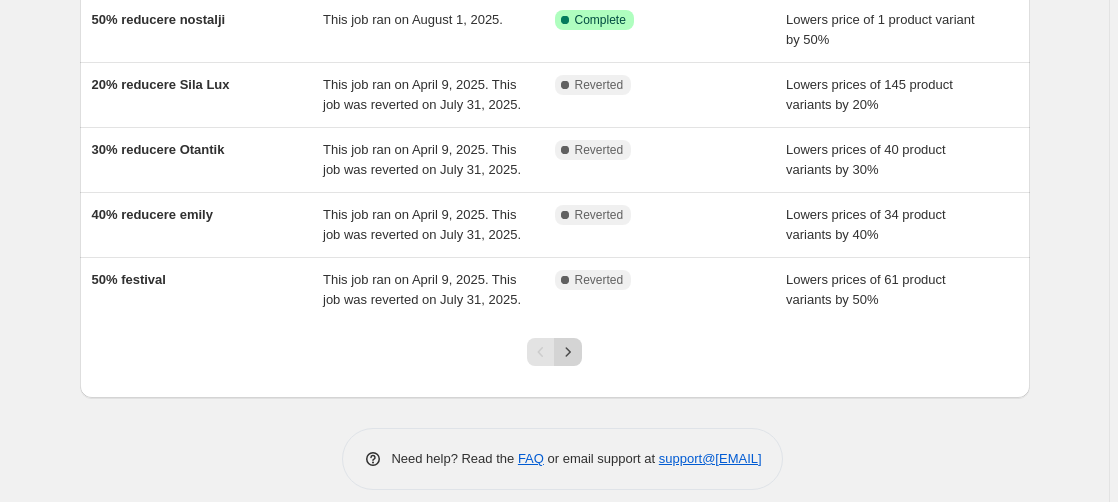 click 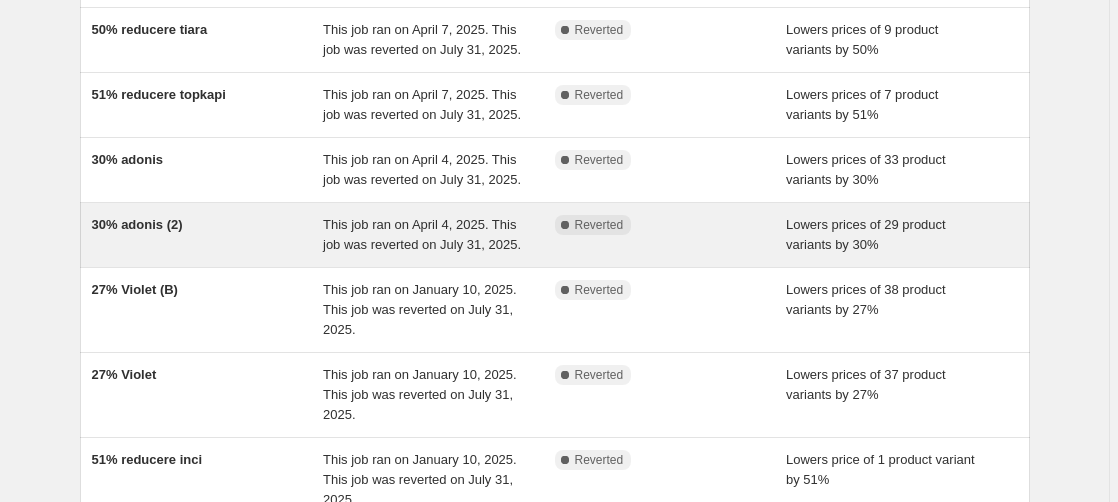 scroll, scrollTop: 408, scrollLeft: 0, axis: vertical 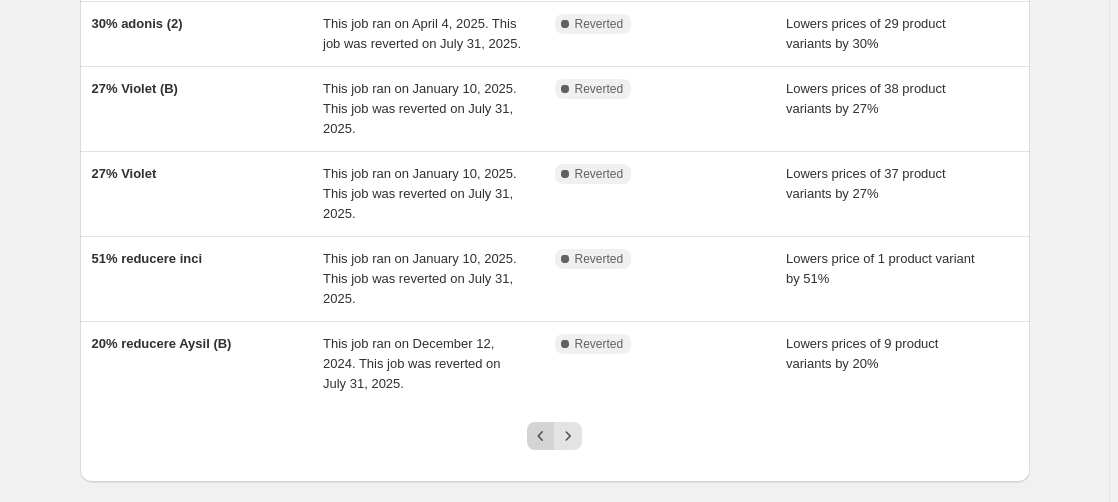 click 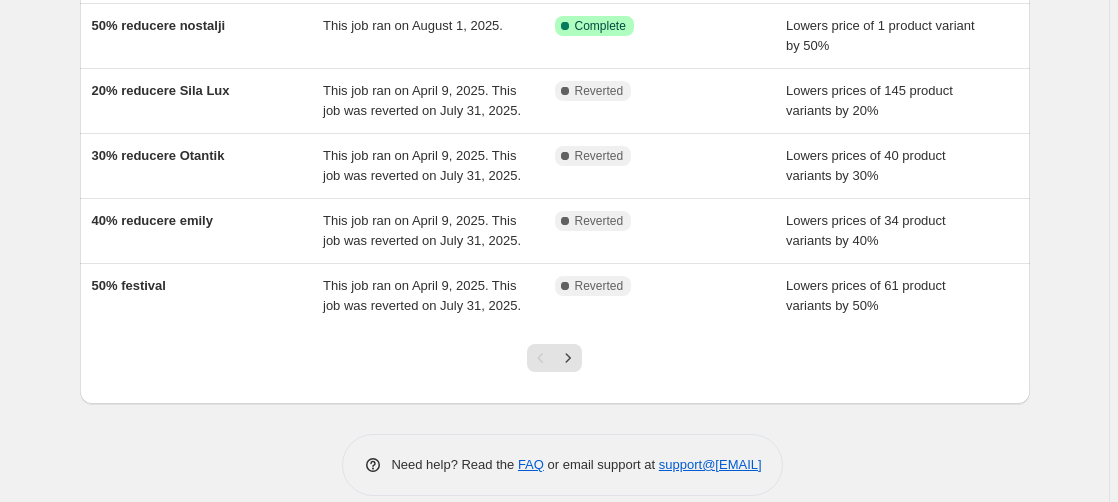 scroll, scrollTop: 510, scrollLeft: 0, axis: vertical 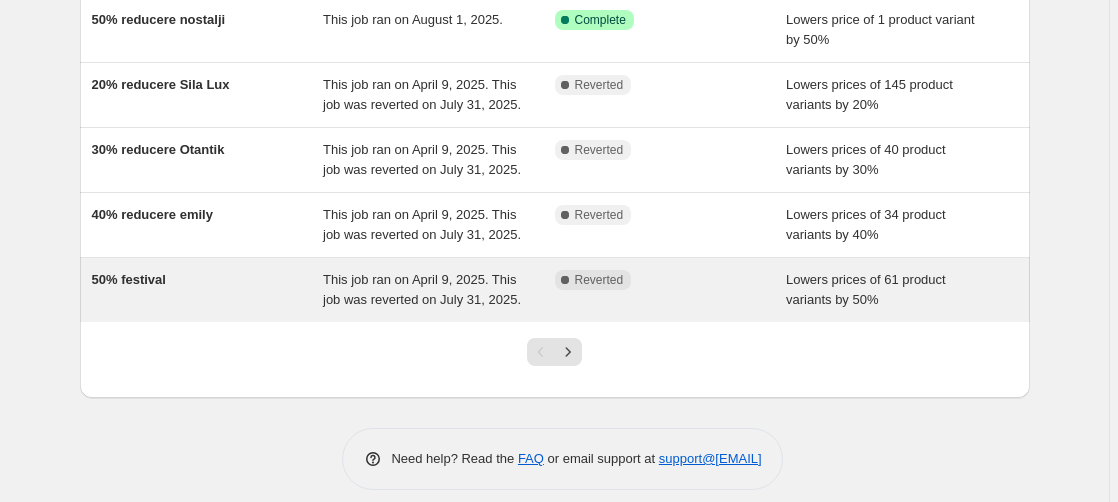 click on "50% festival" at bounding box center (129, 279) 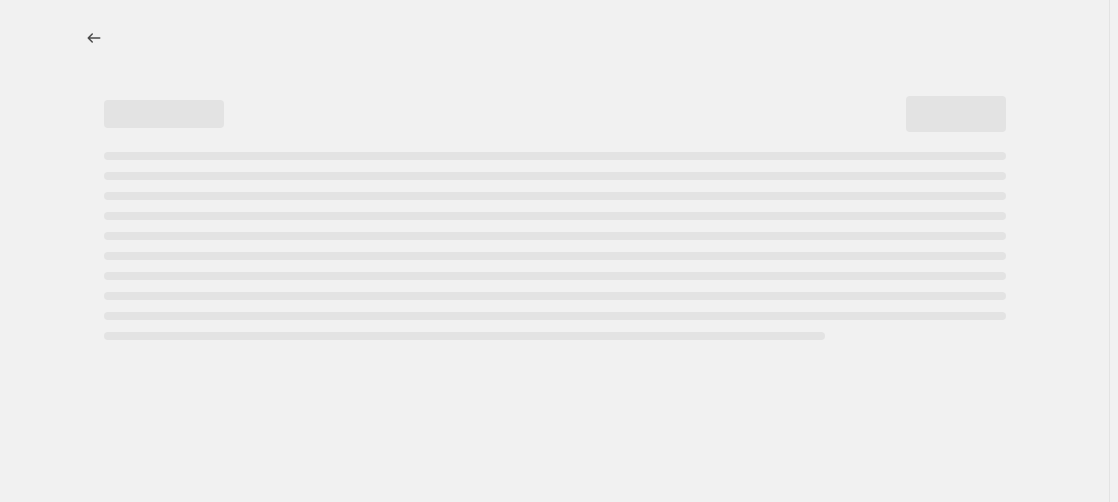 scroll, scrollTop: 0, scrollLeft: 0, axis: both 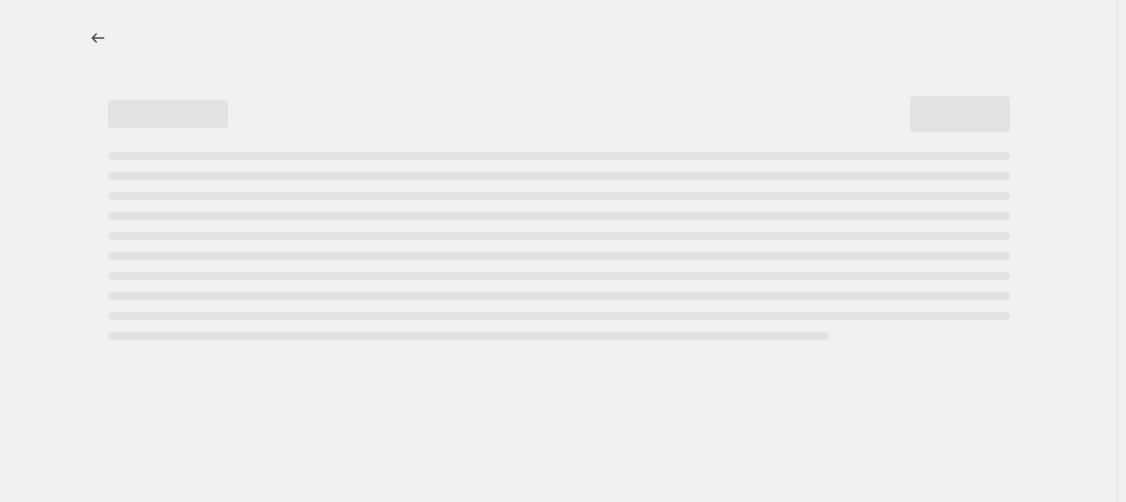 select on "percentage" 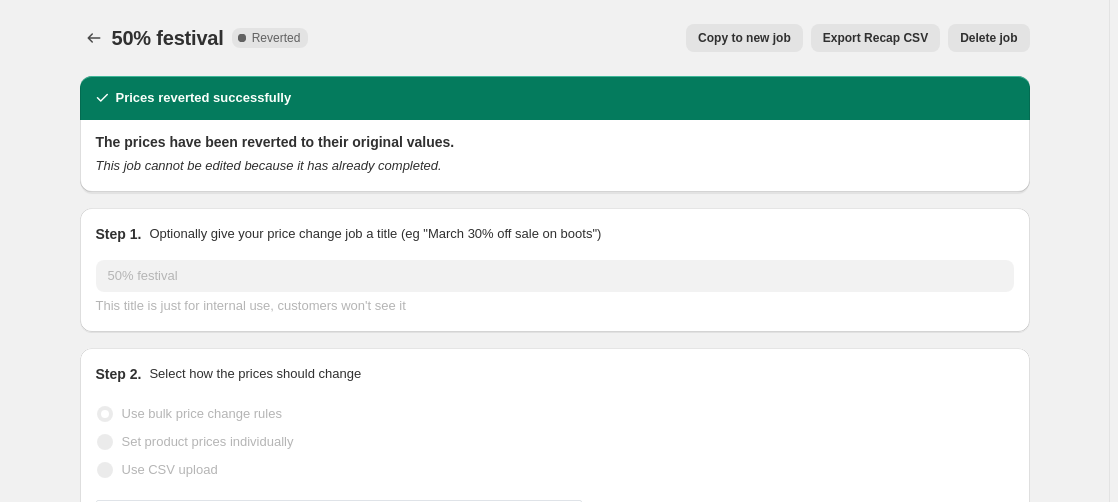 click on "Copy to new job" at bounding box center (744, 38) 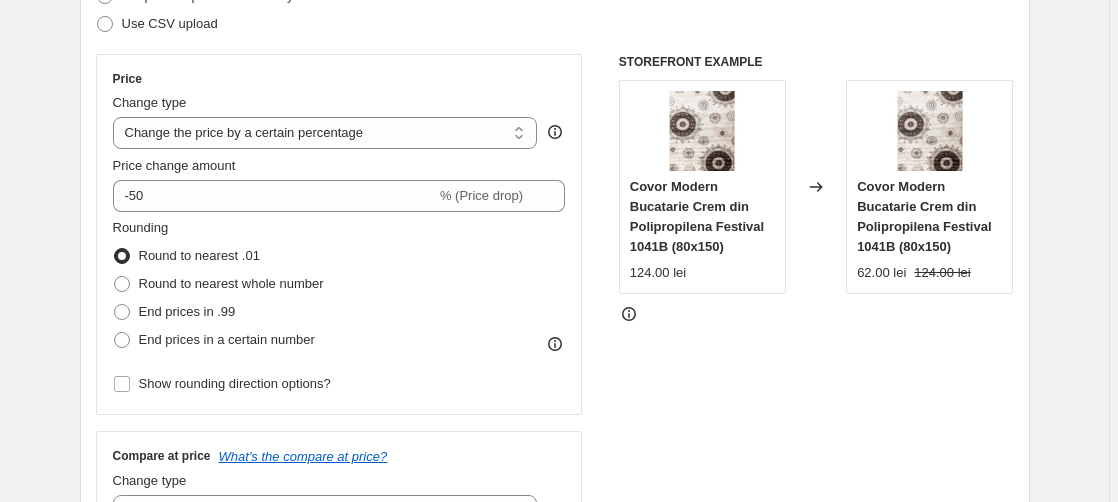 scroll, scrollTop: 408, scrollLeft: 0, axis: vertical 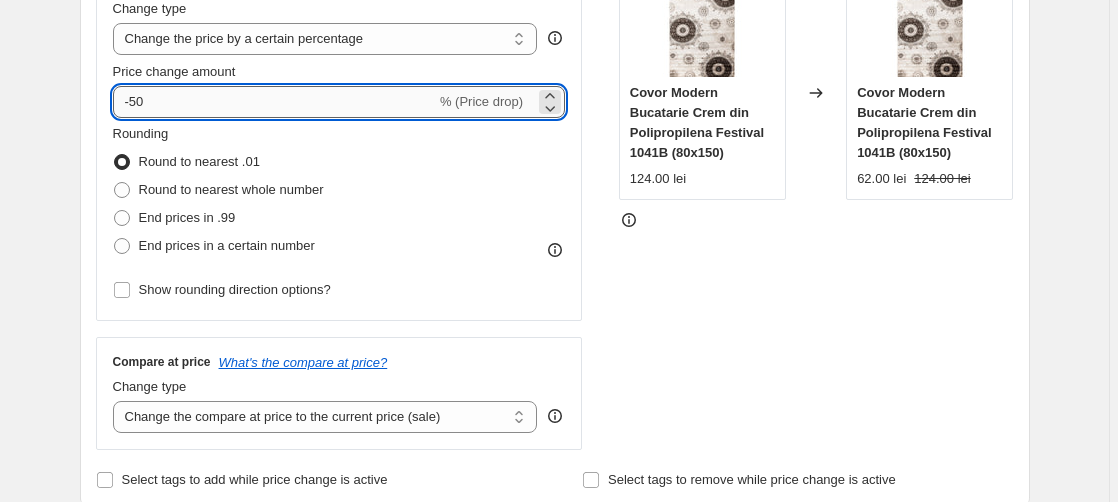 drag, startPoint x: 139, startPoint y: 97, endPoint x: 168, endPoint y: 105, distance: 30.083218 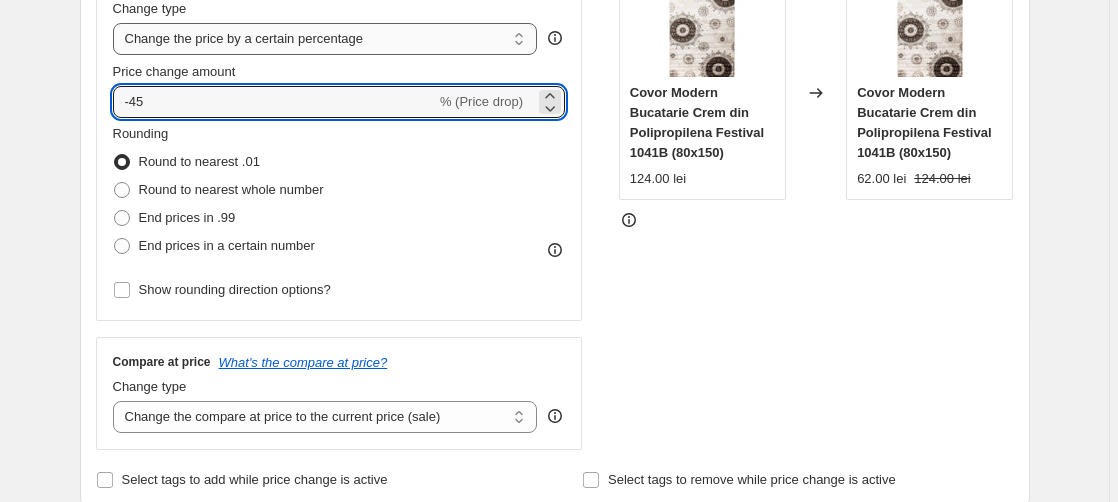scroll, scrollTop: 0, scrollLeft: 0, axis: both 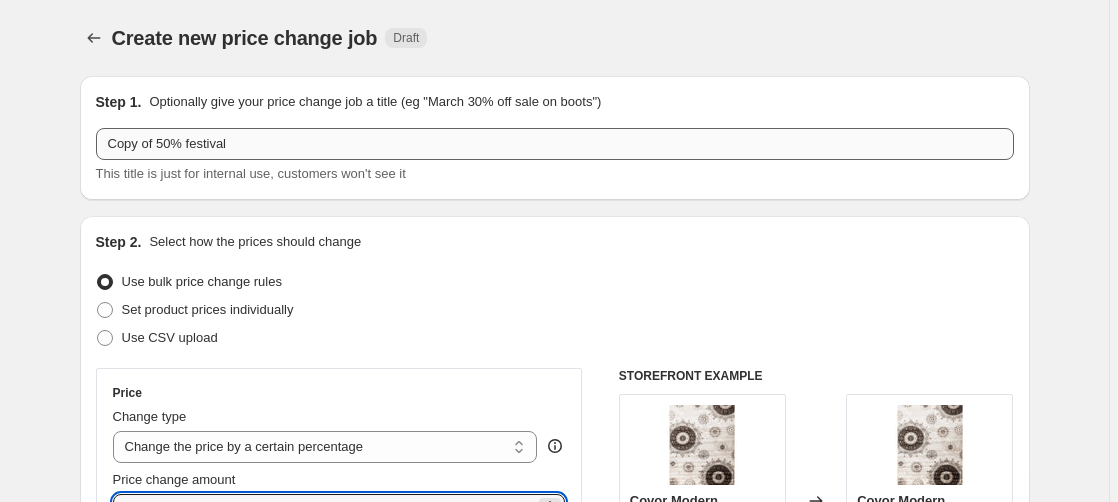 type on "-45" 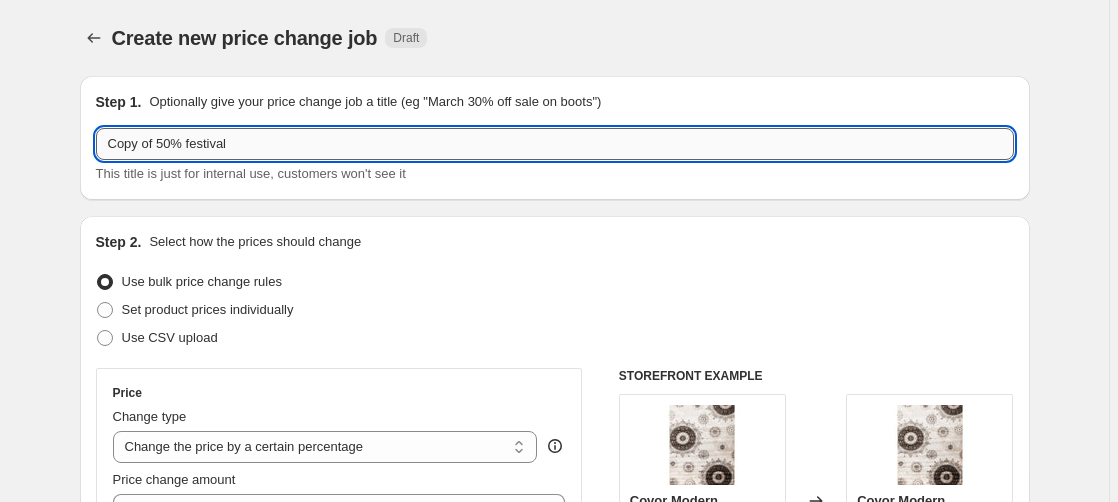 drag, startPoint x: 173, startPoint y: 146, endPoint x: 25, endPoint y: 165, distance: 149.21461 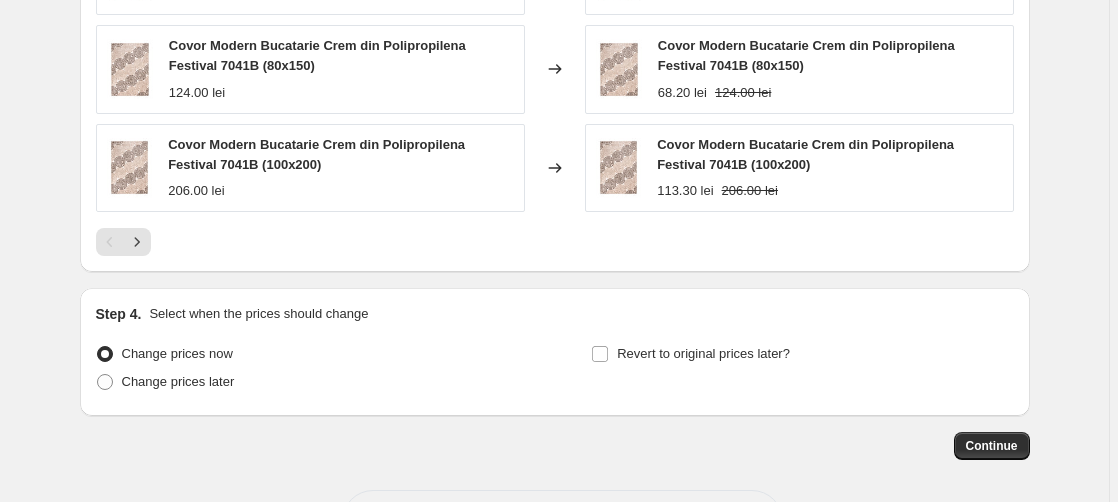 scroll, scrollTop: 2851, scrollLeft: 0, axis: vertical 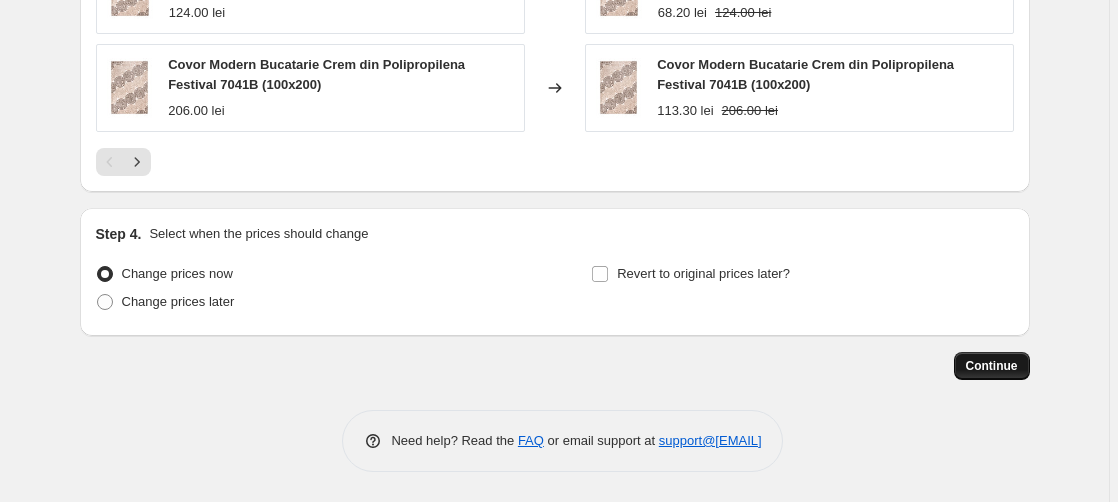 type on "45% festival" 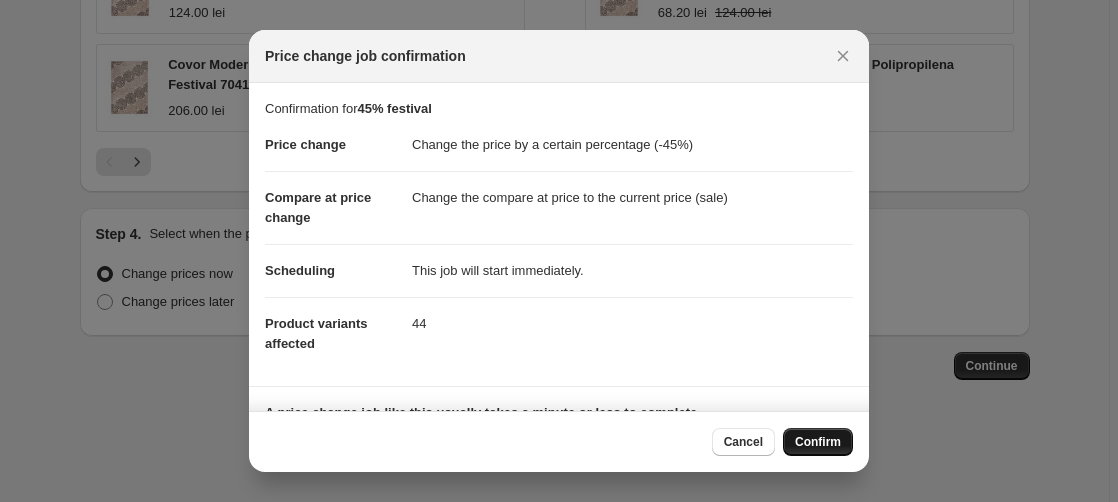 click on "Confirm" at bounding box center (818, 442) 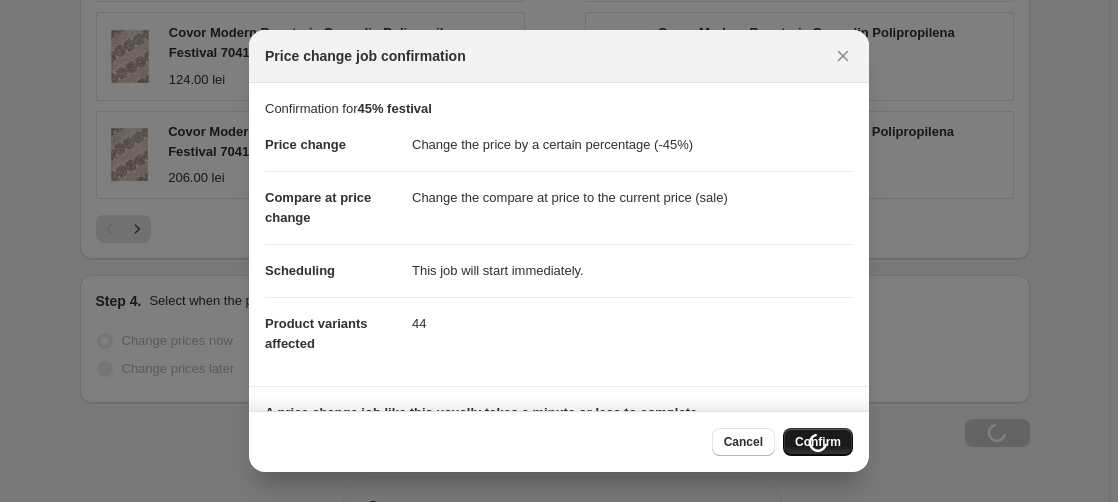 scroll, scrollTop: 2919, scrollLeft: 0, axis: vertical 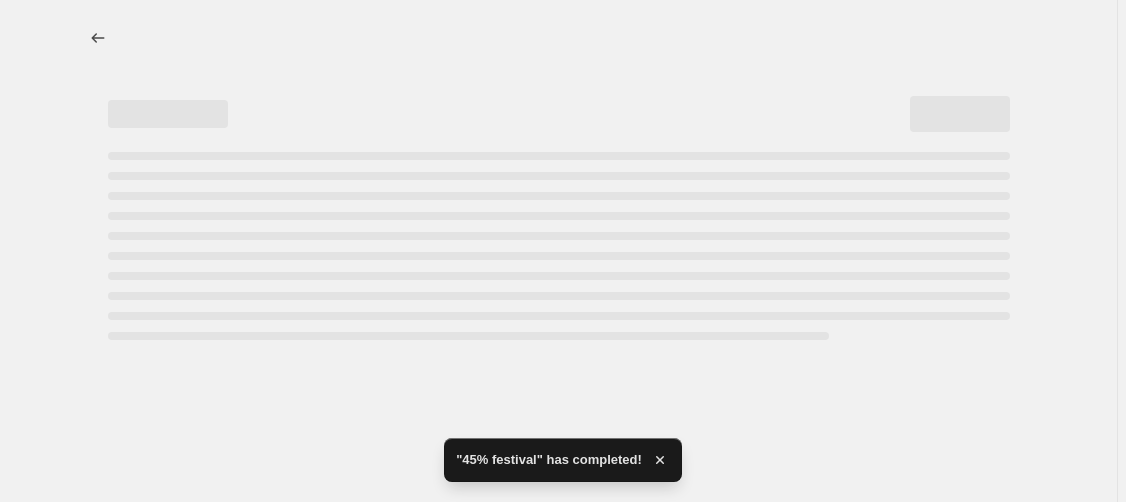 select on "percentage" 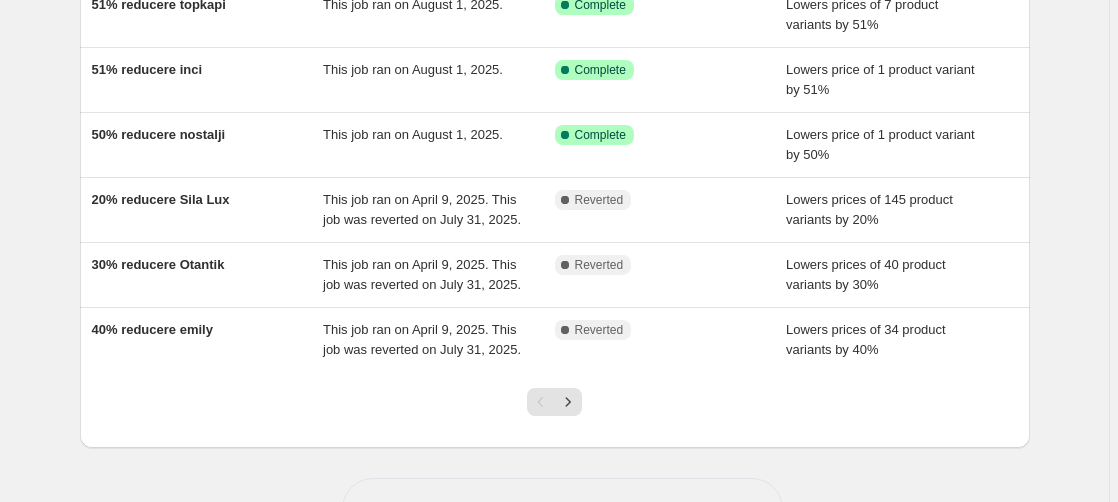 scroll, scrollTop: 510, scrollLeft: 0, axis: vertical 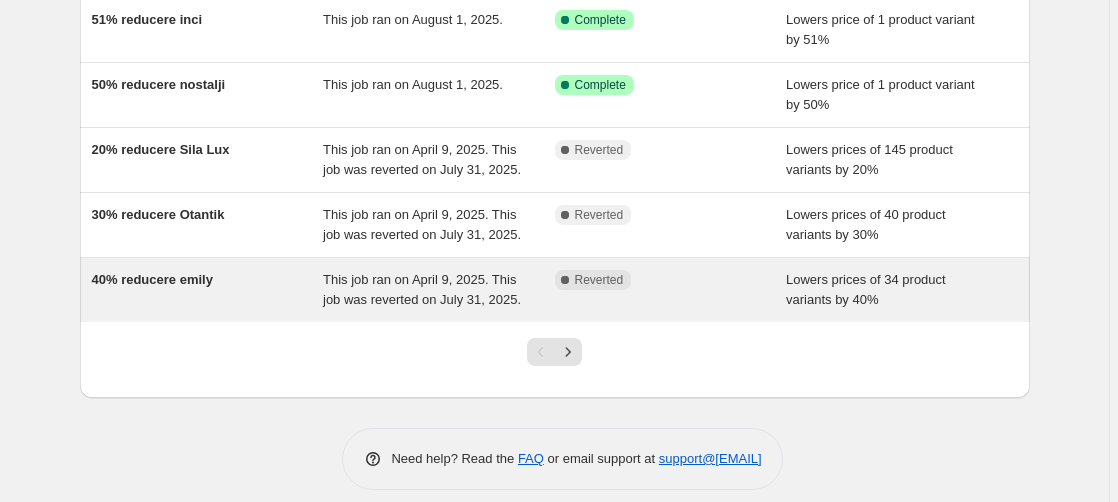 click on "40% reducere emily" at bounding box center (152, 279) 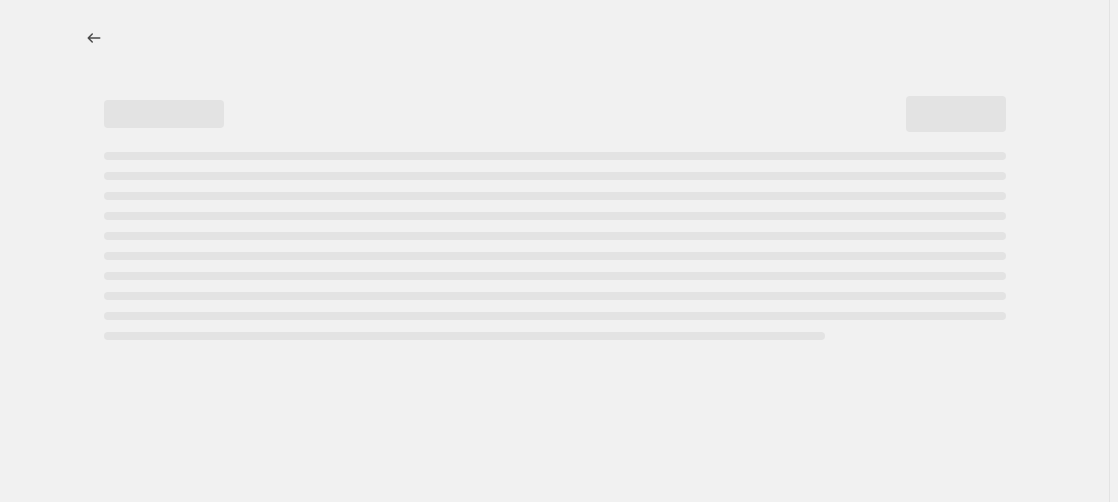 scroll, scrollTop: 0, scrollLeft: 0, axis: both 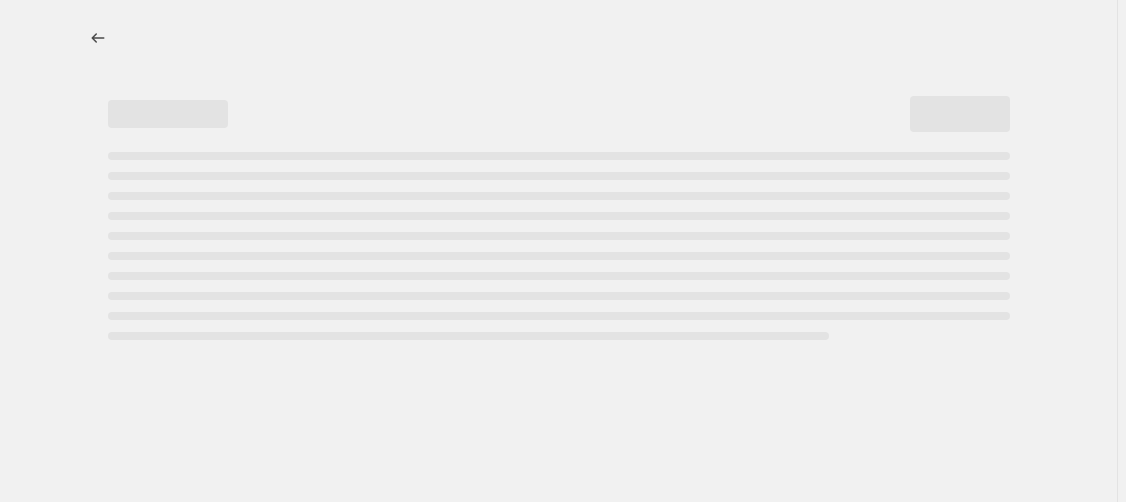 select on "percentage" 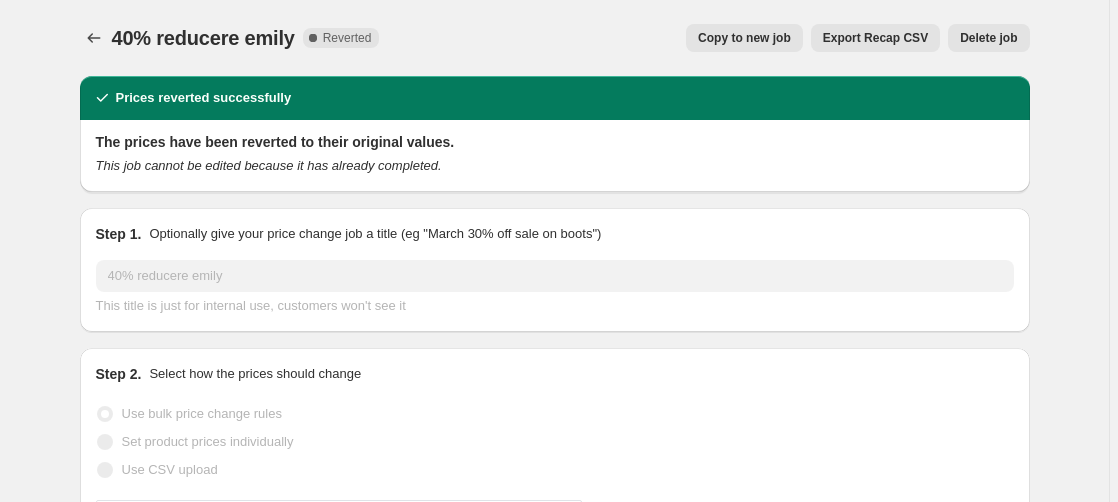click on "Copy to new job" at bounding box center (744, 38) 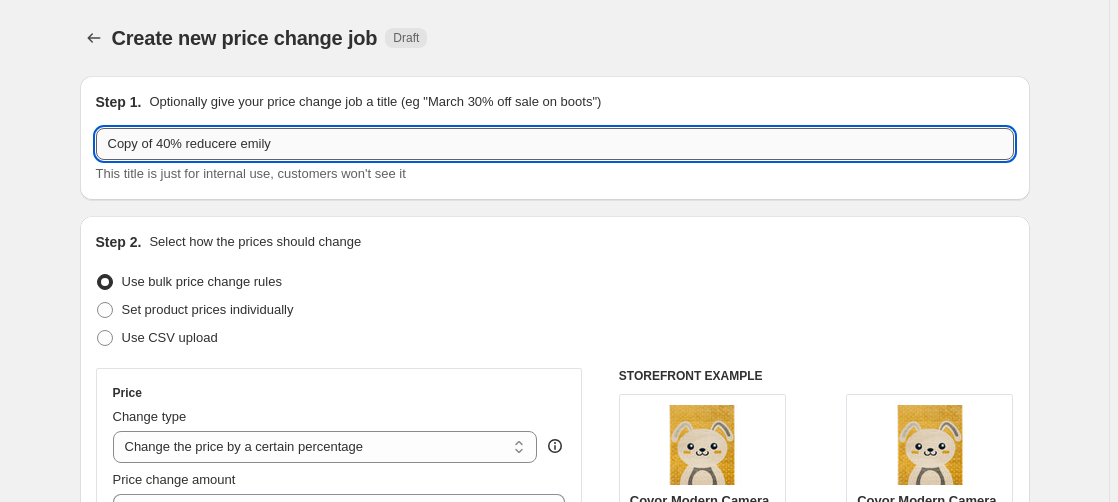 drag, startPoint x: 163, startPoint y: 145, endPoint x: -77, endPoint y: 191, distance: 244.36858 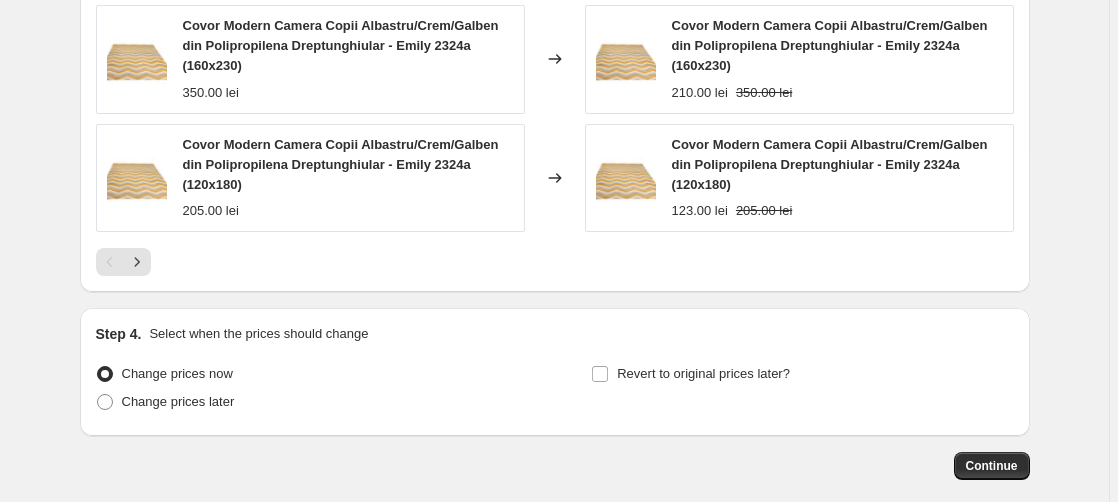 scroll, scrollTop: 2595, scrollLeft: 0, axis: vertical 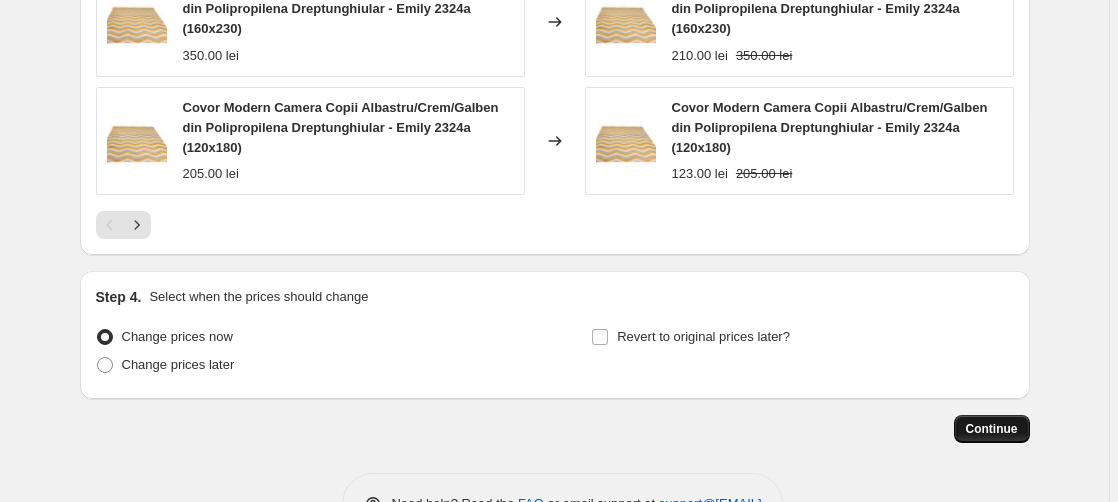 type on "40% reducere emily" 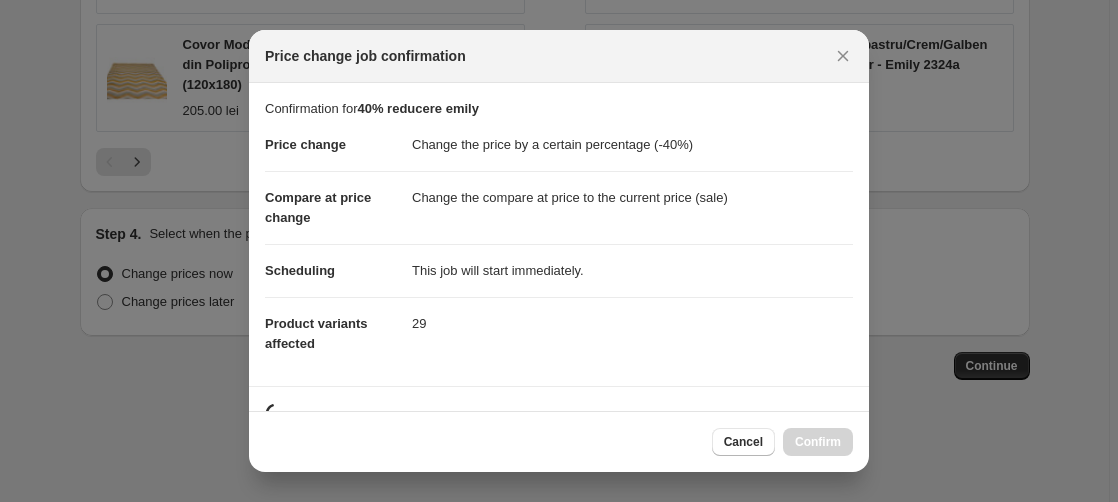 scroll, scrollTop: 0, scrollLeft: 0, axis: both 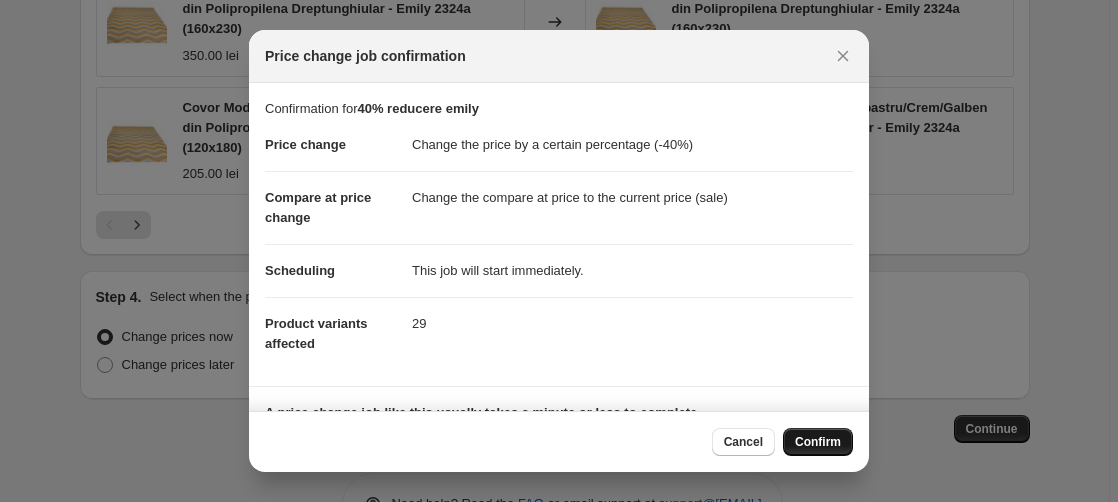click on "Confirm" at bounding box center (818, 442) 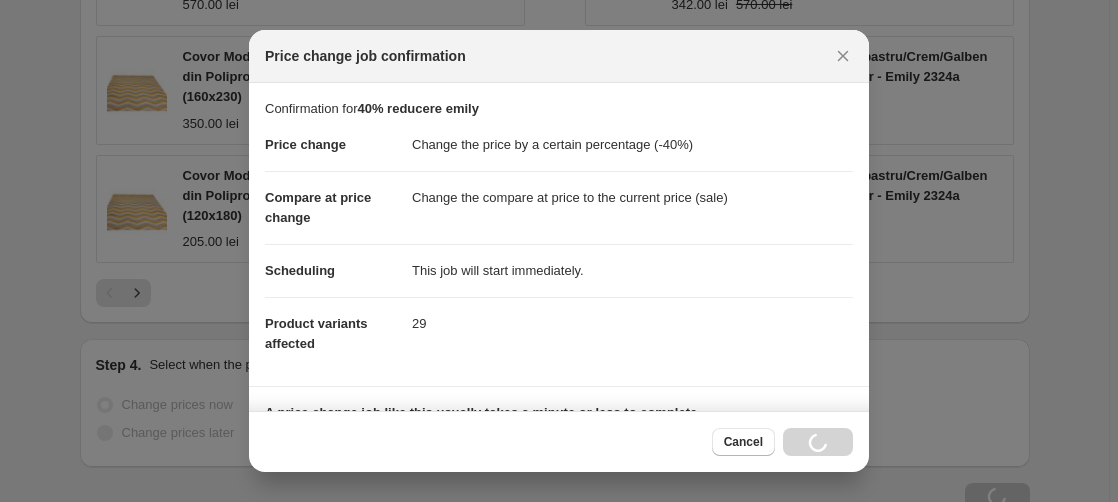 scroll, scrollTop: 2663, scrollLeft: 0, axis: vertical 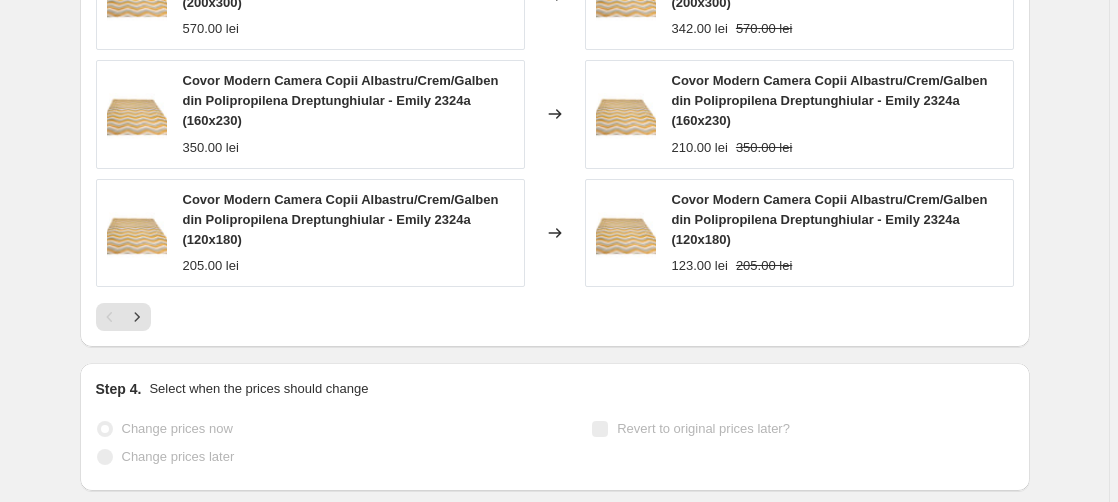 select on "percentage" 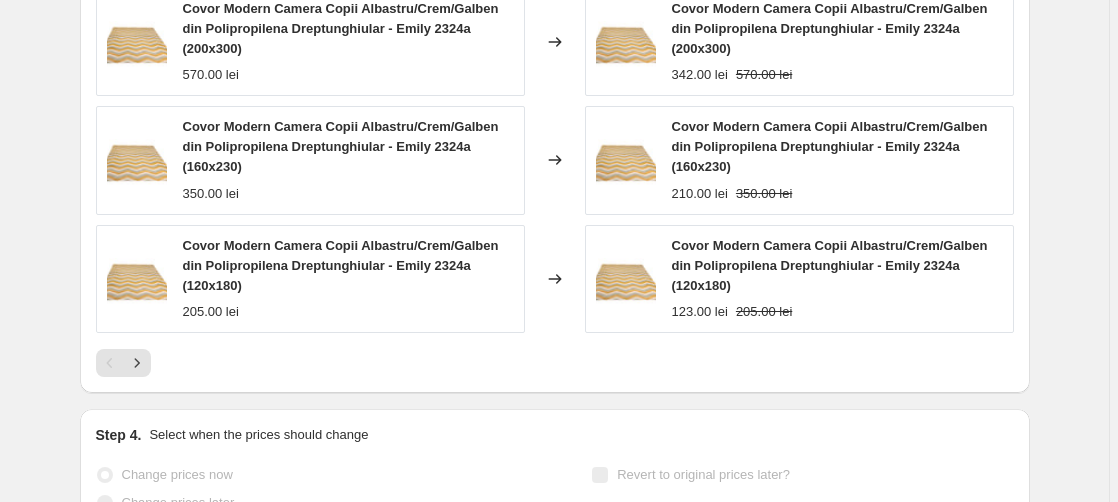 scroll, scrollTop: 0, scrollLeft: 0, axis: both 